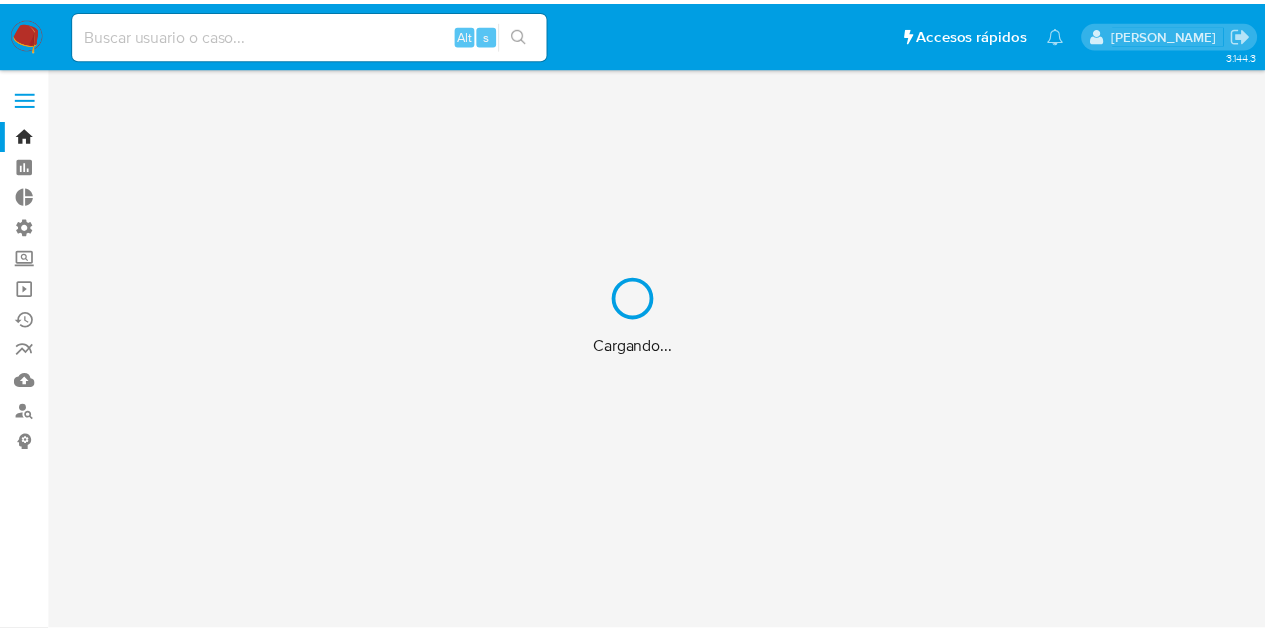 scroll, scrollTop: 0, scrollLeft: 0, axis: both 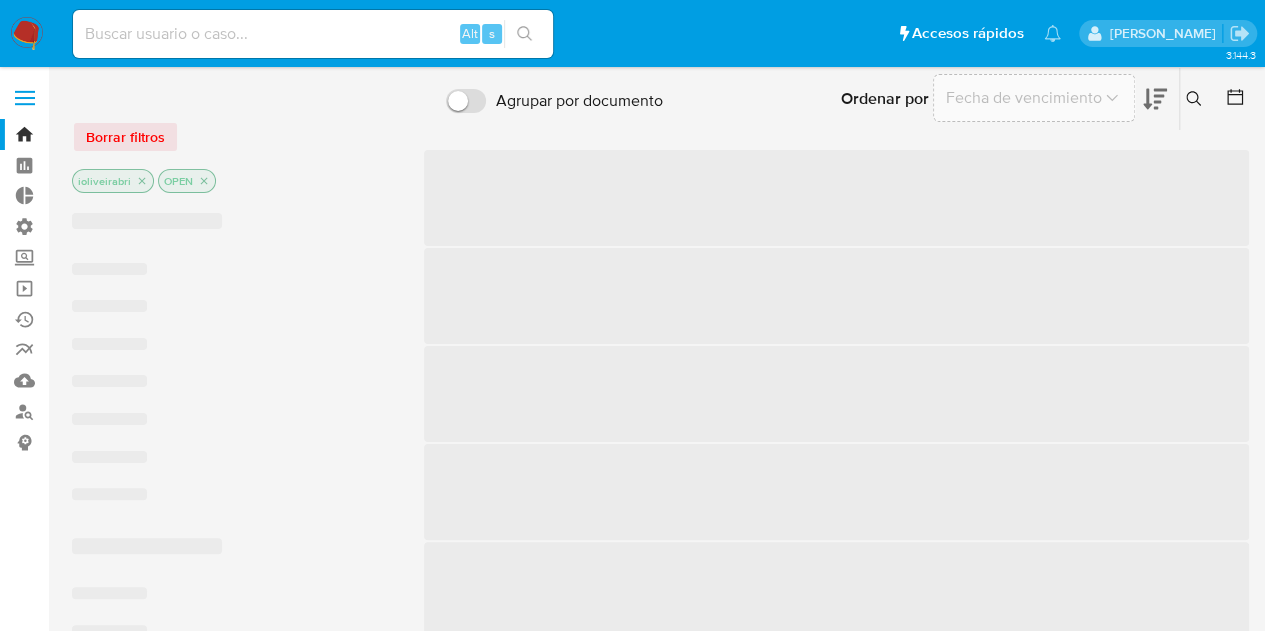 click at bounding box center [25, 98] 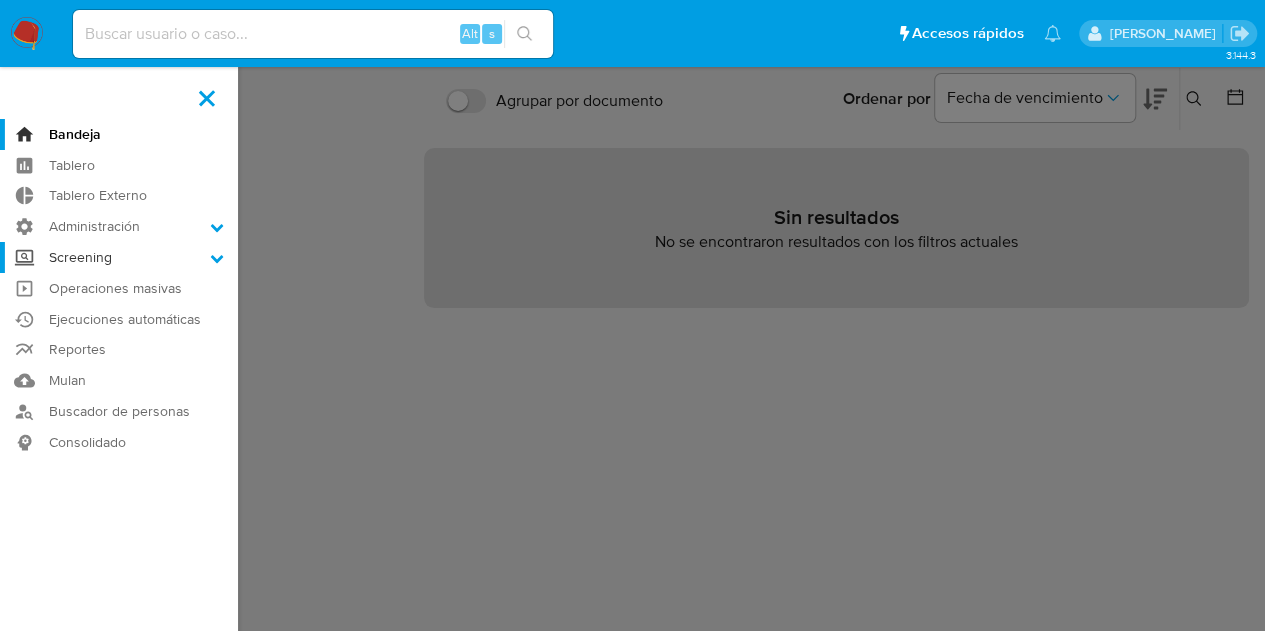 click on "Screening" at bounding box center [119, 257] 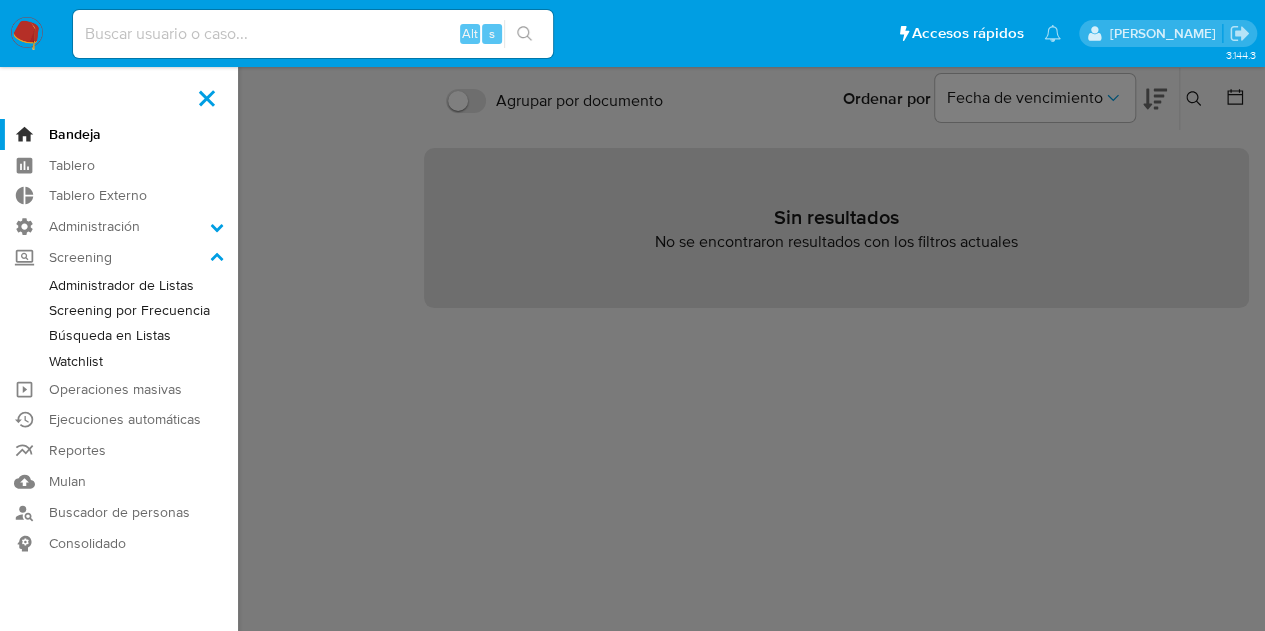 click on "Administrador de Listas" at bounding box center [119, 285] 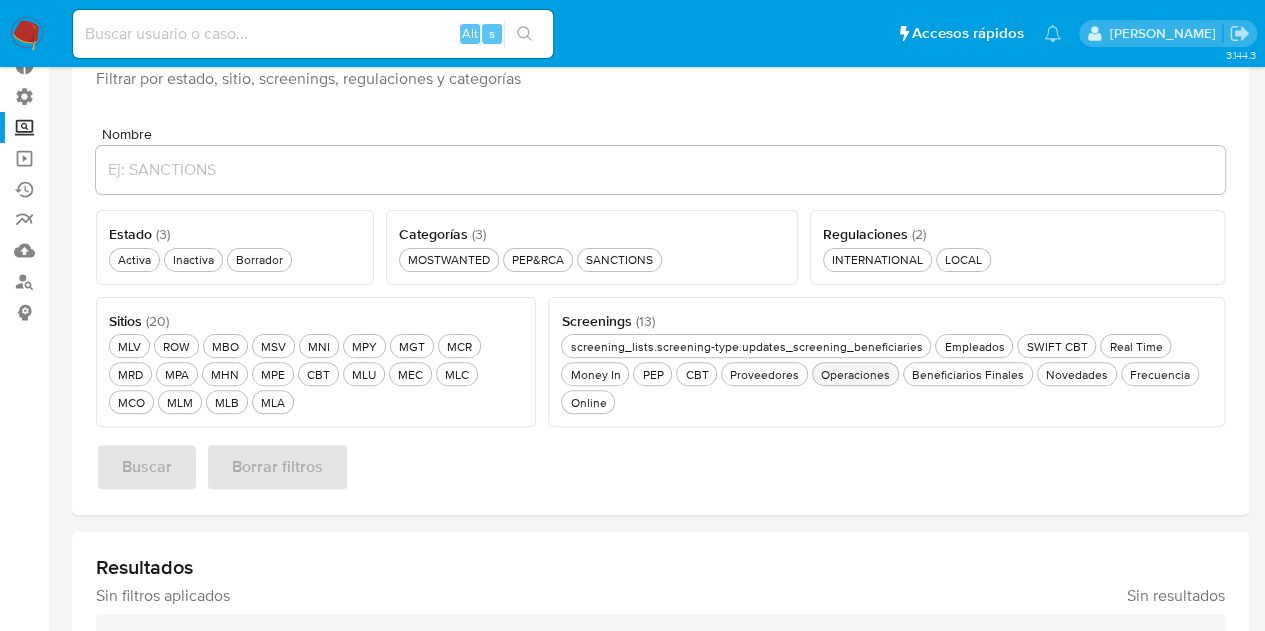 scroll, scrollTop: 200, scrollLeft: 0, axis: vertical 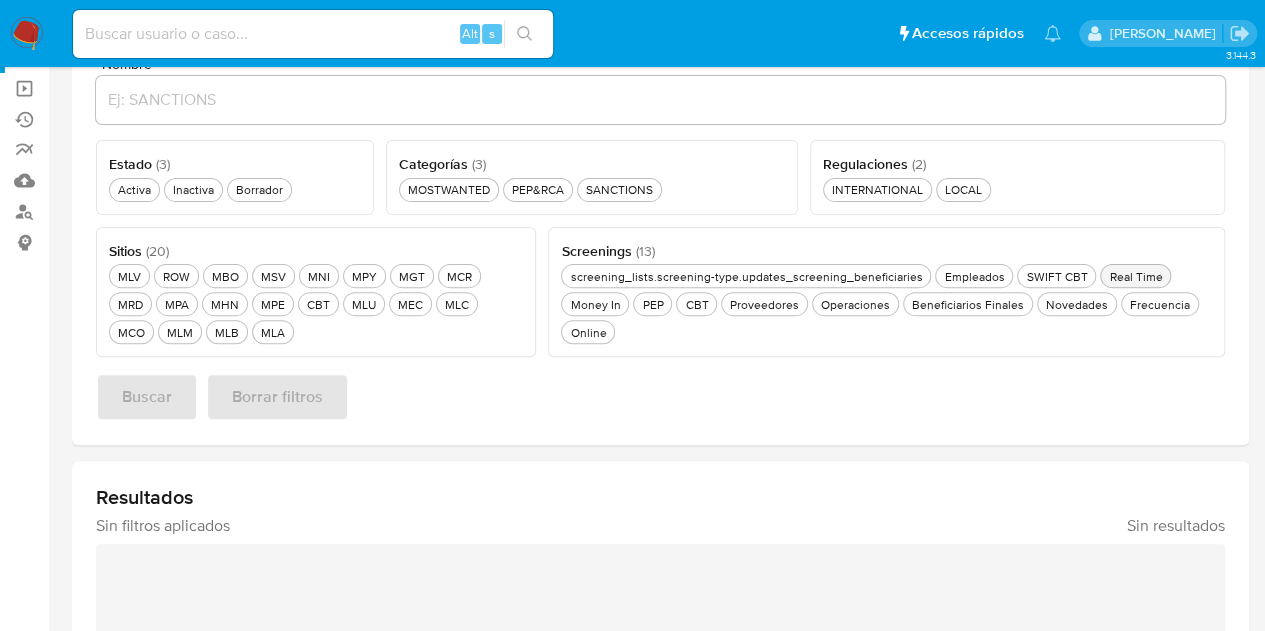 click on "Real Time Real Time" at bounding box center [1135, 276] 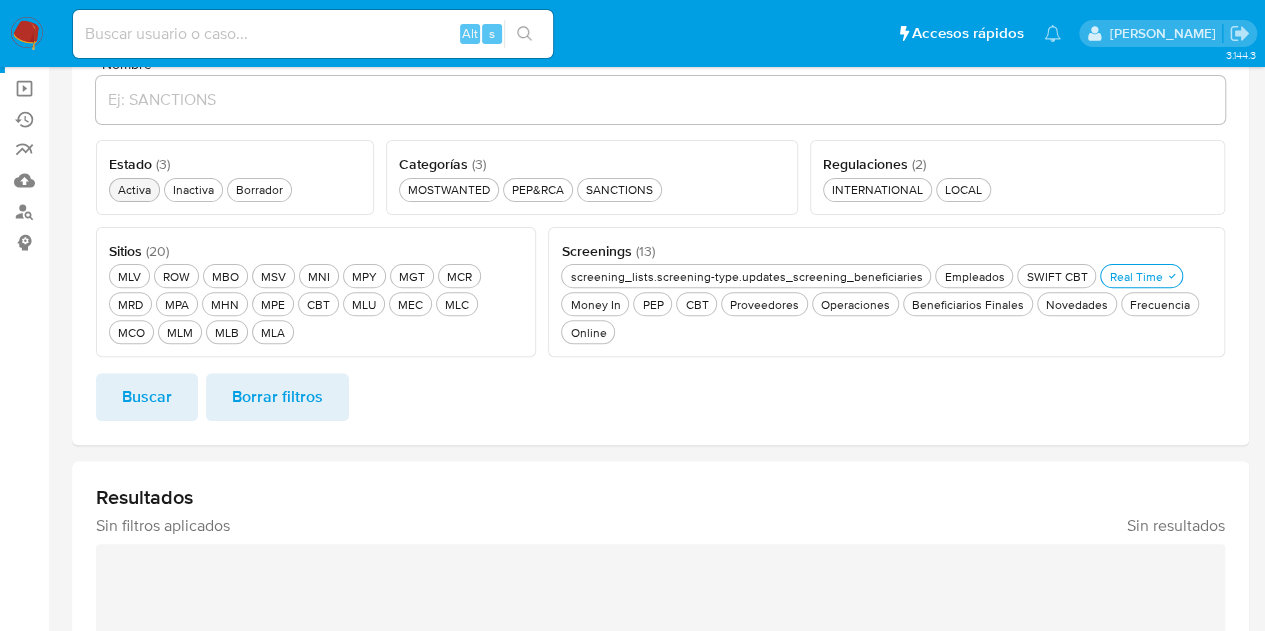 click on "Activa Activa" at bounding box center [134, 189] 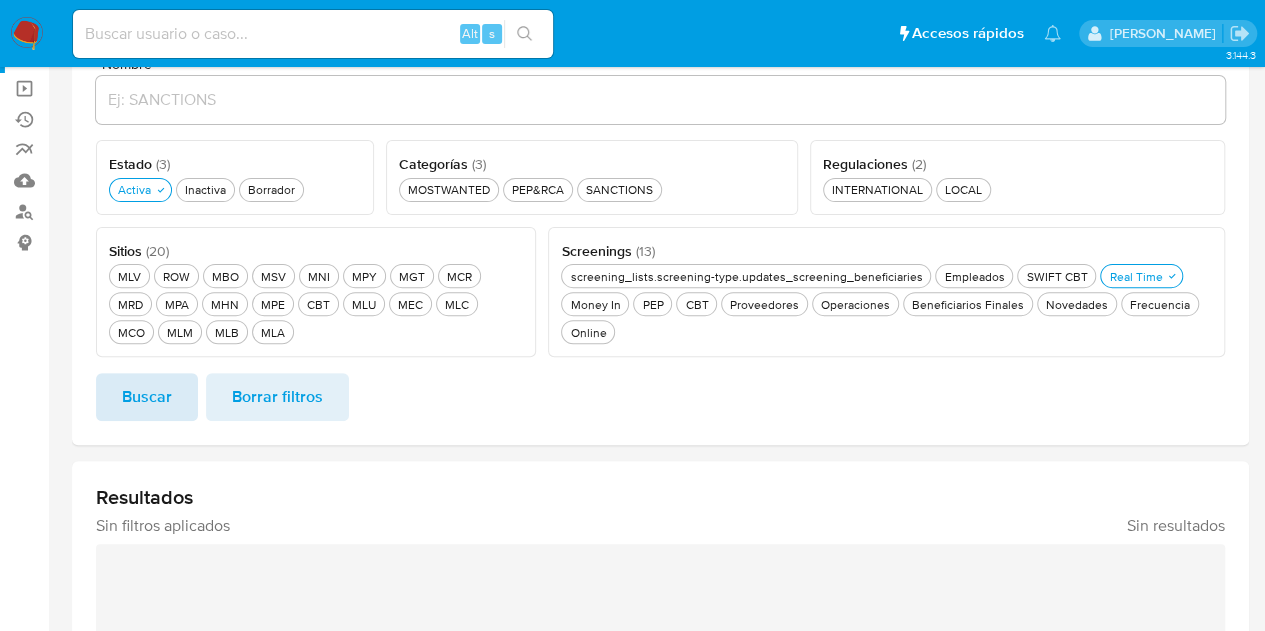 click on "Buscar" at bounding box center [147, 397] 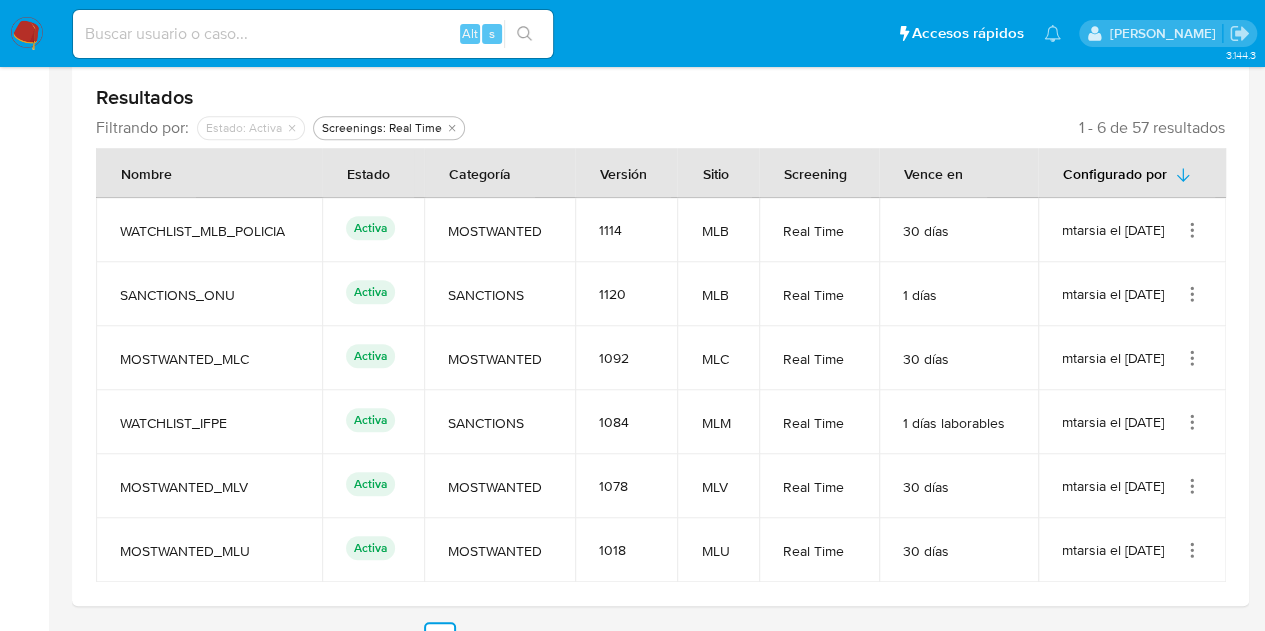 scroll, scrollTop: 634, scrollLeft: 0, axis: vertical 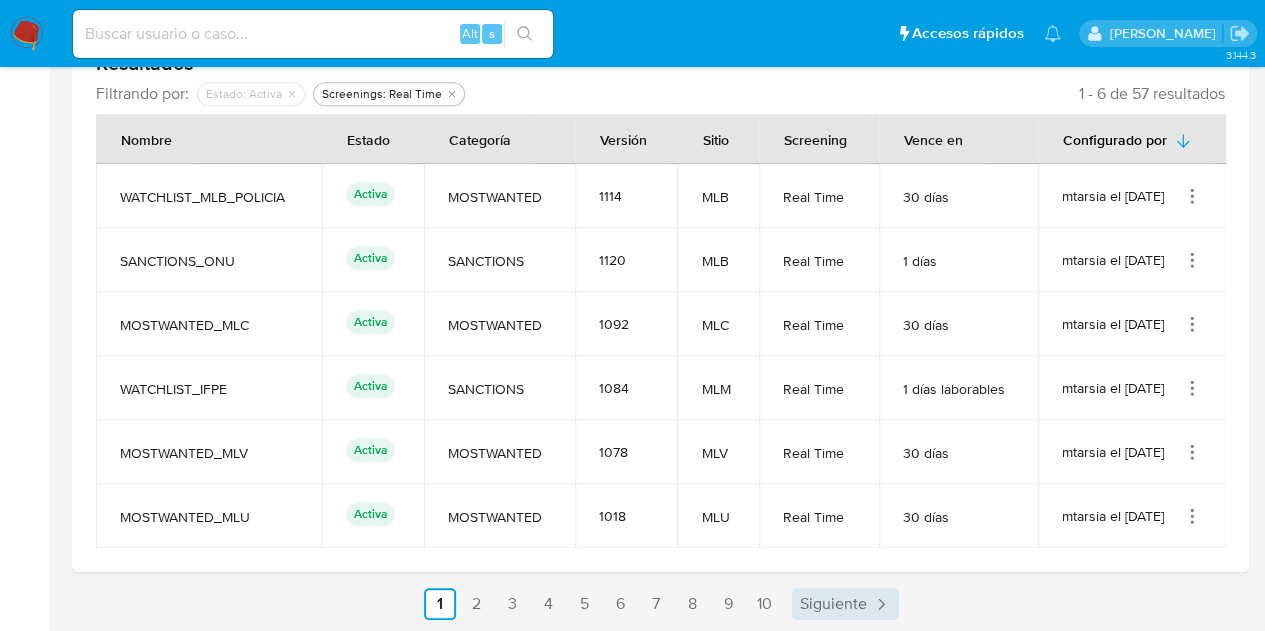 click on "Siguiente" at bounding box center [833, 604] 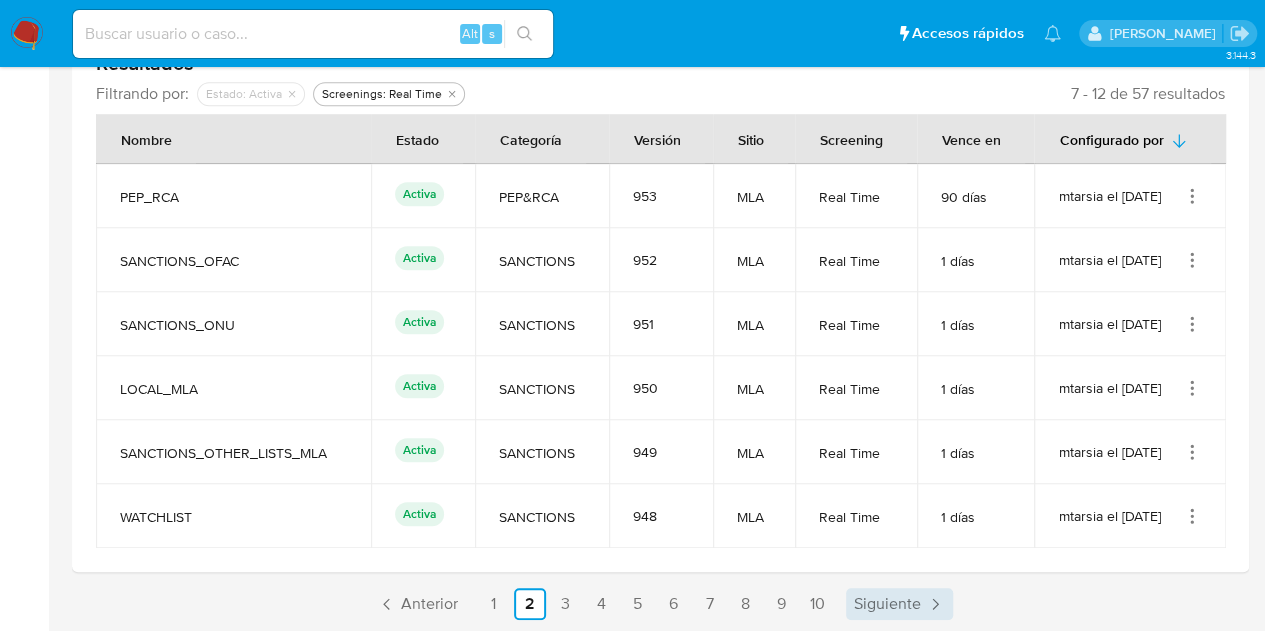 click on "Siguiente" at bounding box center [887, 604] 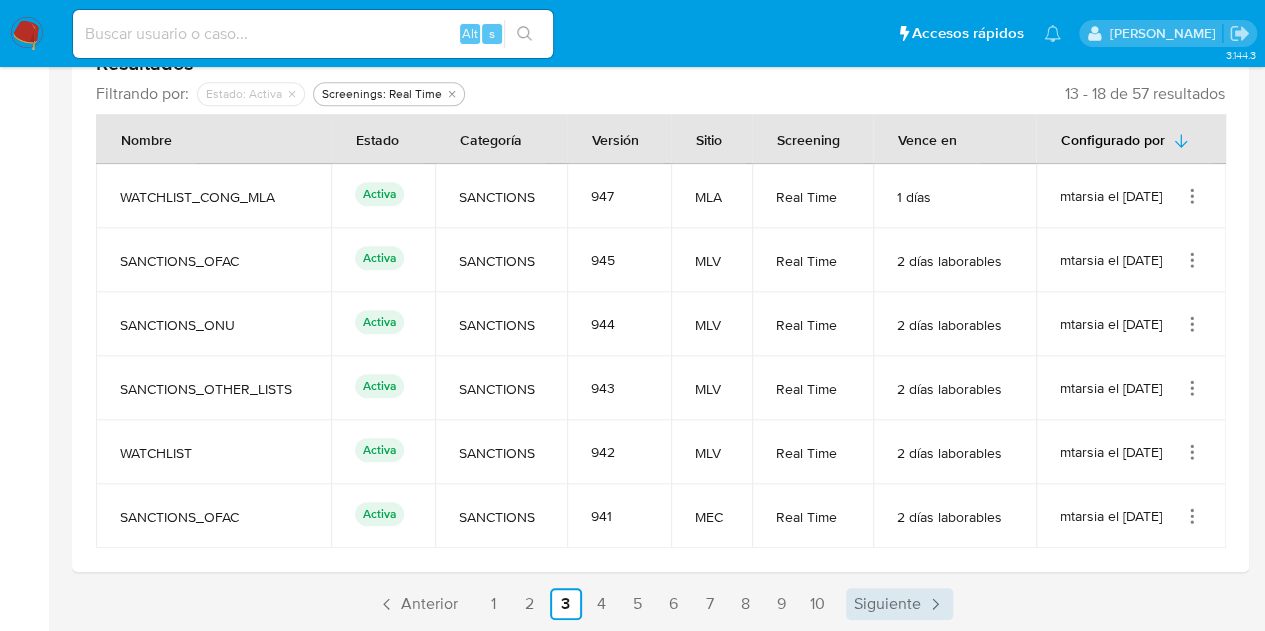 click on "Siguiente" at bounding box center [887, 604] 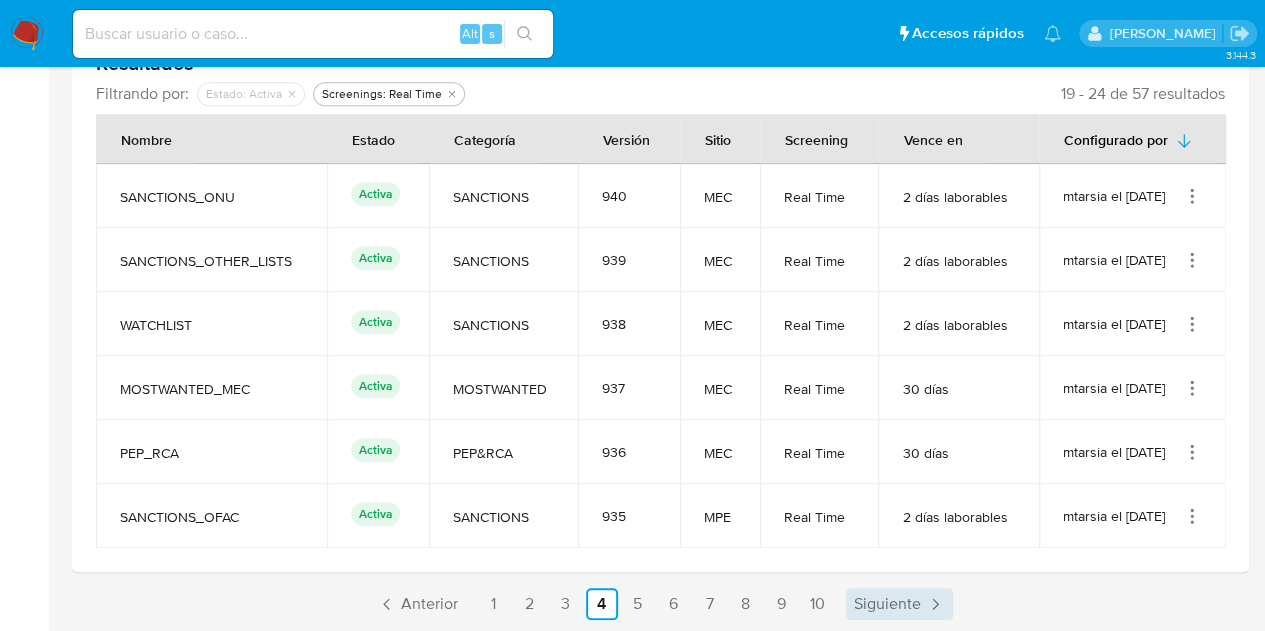 click on "Siguiente" at bounding box center [887, 604] 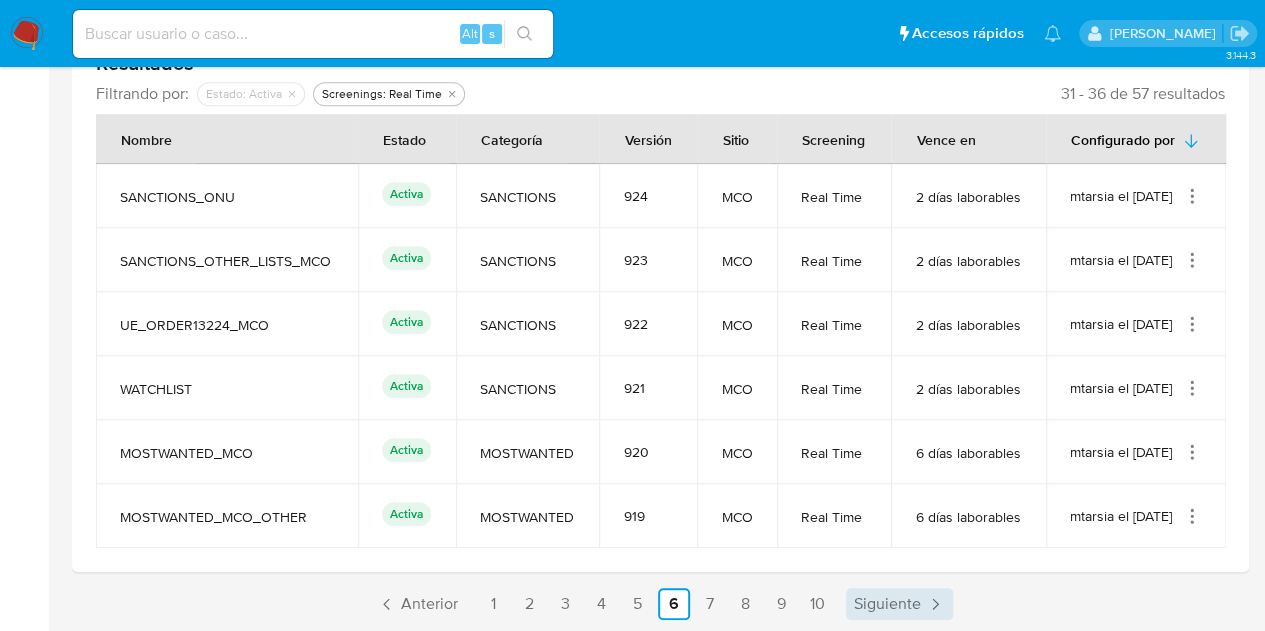 click on "Real Time" at bounding box center (834, 516) 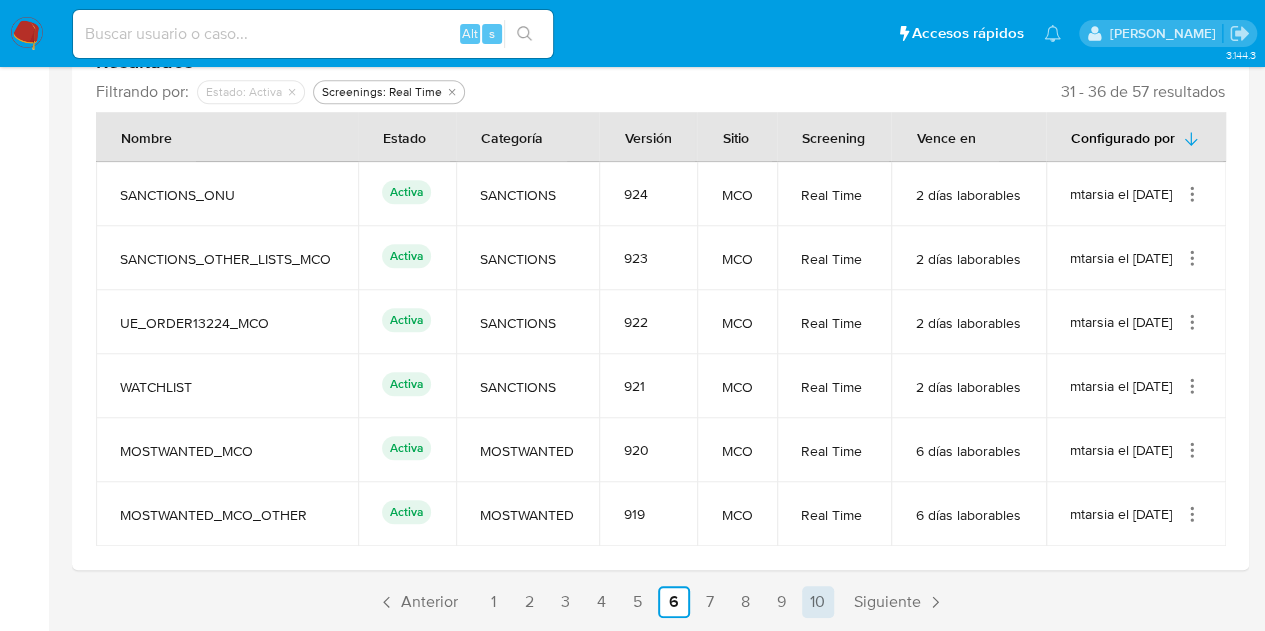 click on "10" at bounding box center [818, 602] 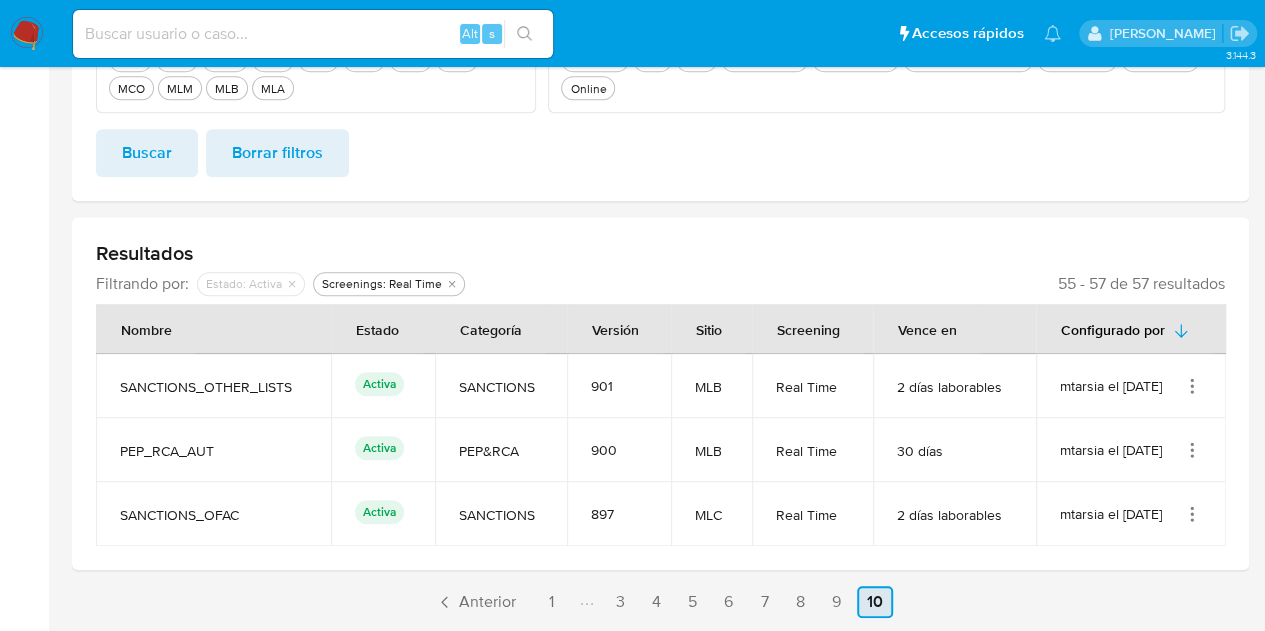 scroll, scrollTop: 442, scrollLeft: 0, axis: vertical 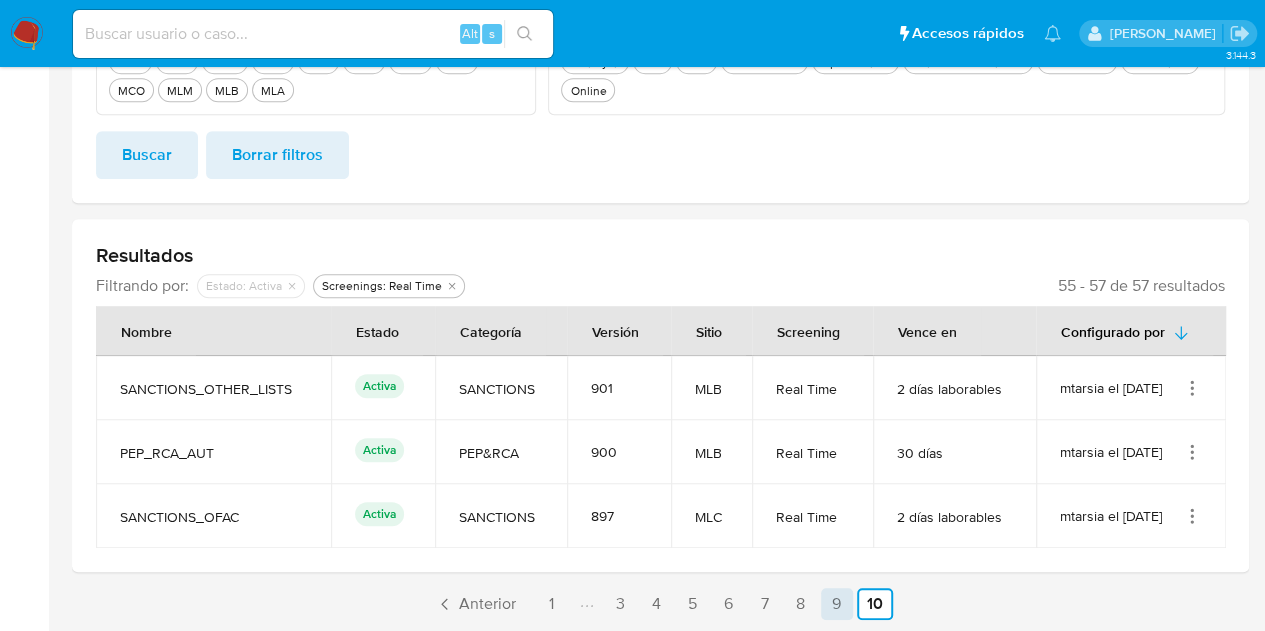 click on "9" at bounding box center [837, 604] 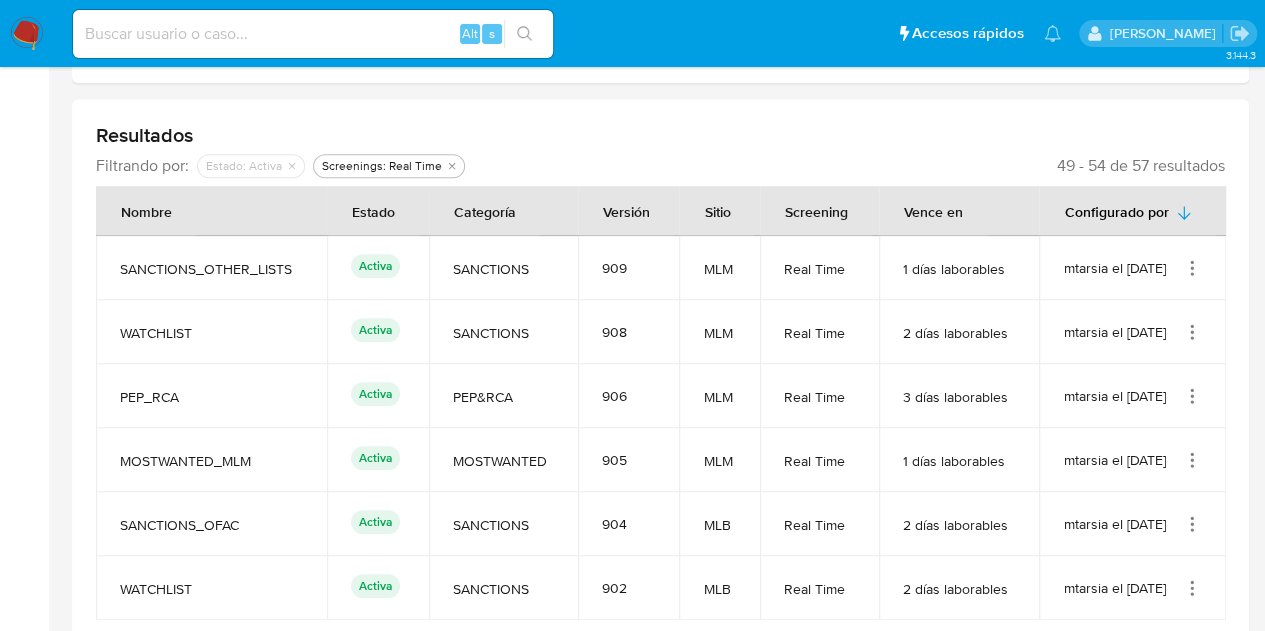 scroll, scrollTop: 634, scrollLeft: 0, axis: vertical 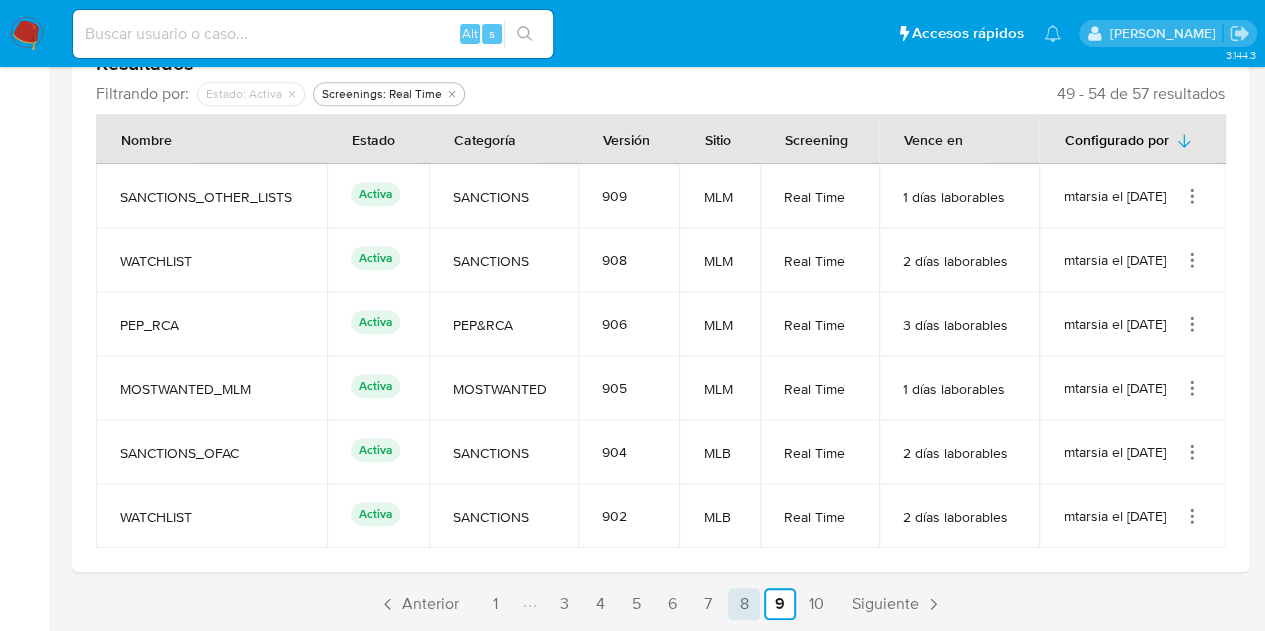 click on "8" at bounding box center [744, 604] 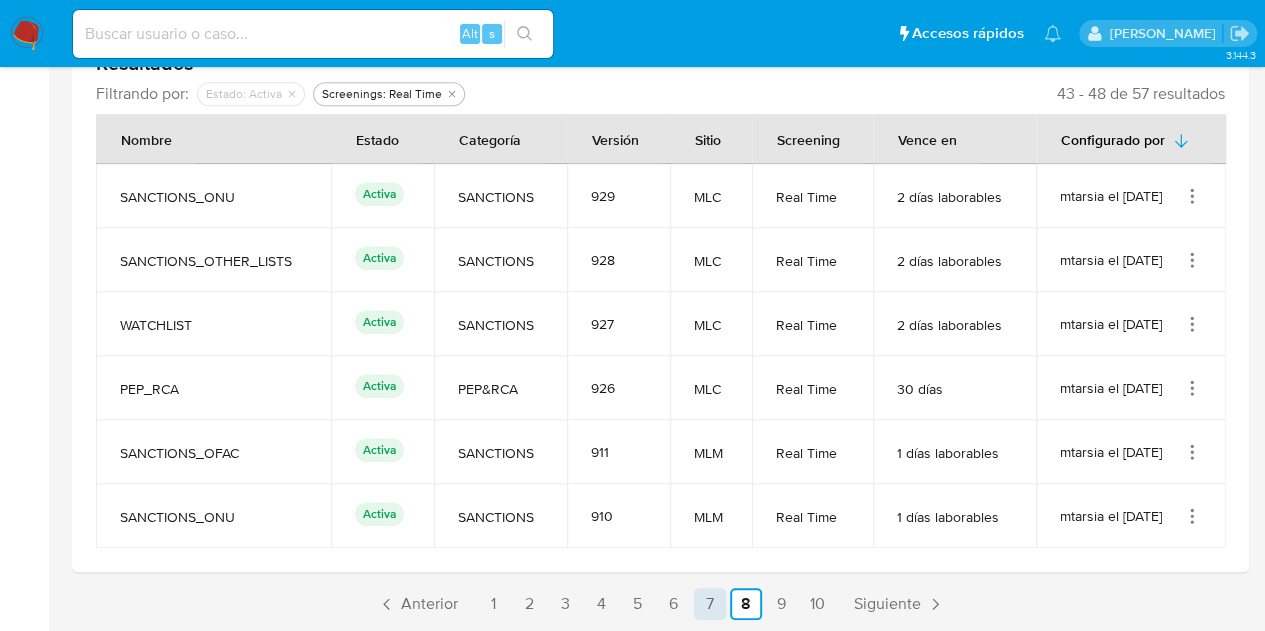 click on "7" at bounding box center (710, 604) 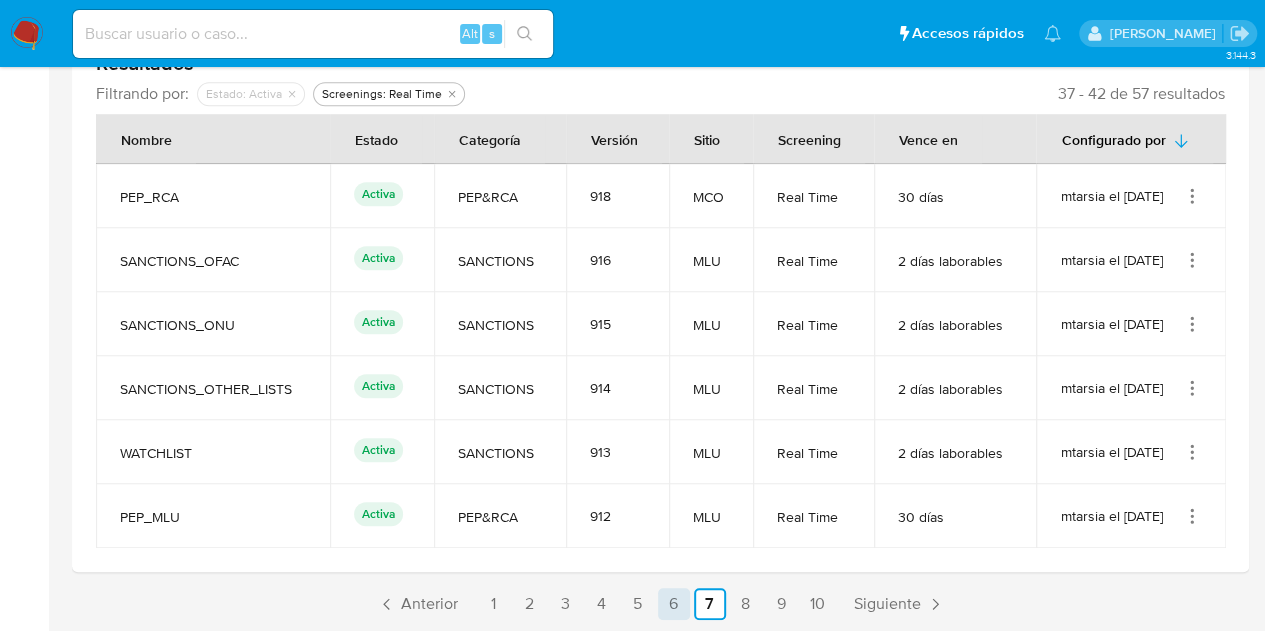 click on "6" at bounding box center (674, 604) 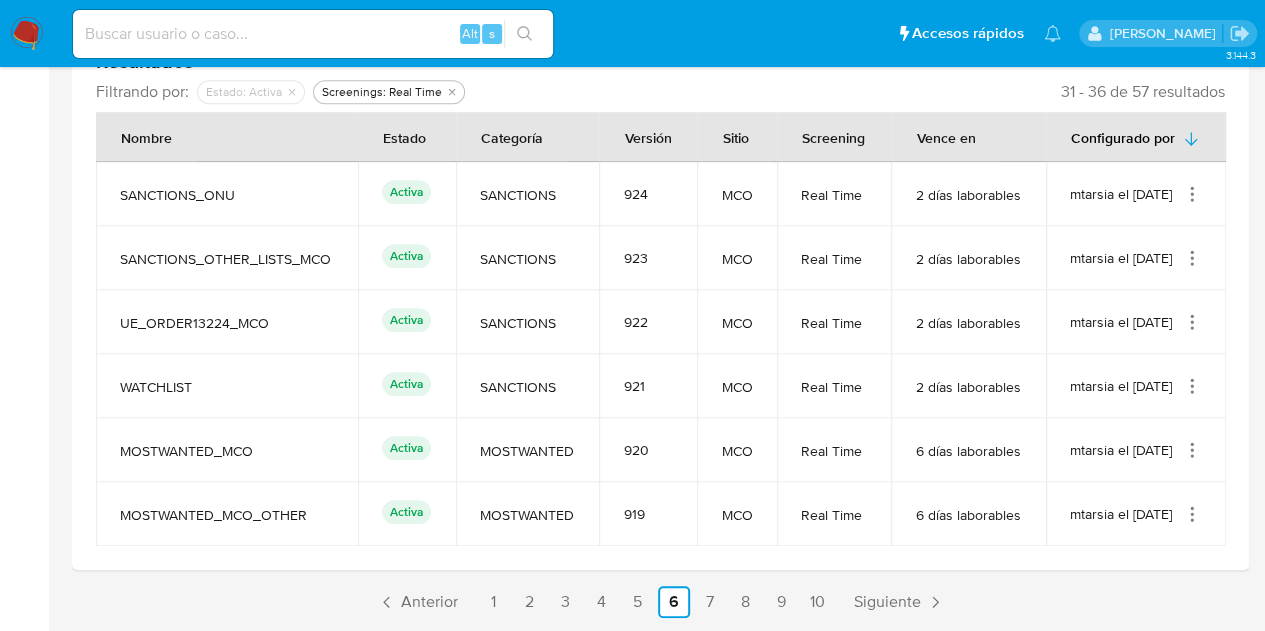 scroll, scrollTop: 742, scrollLeft: 0, axis: vertical 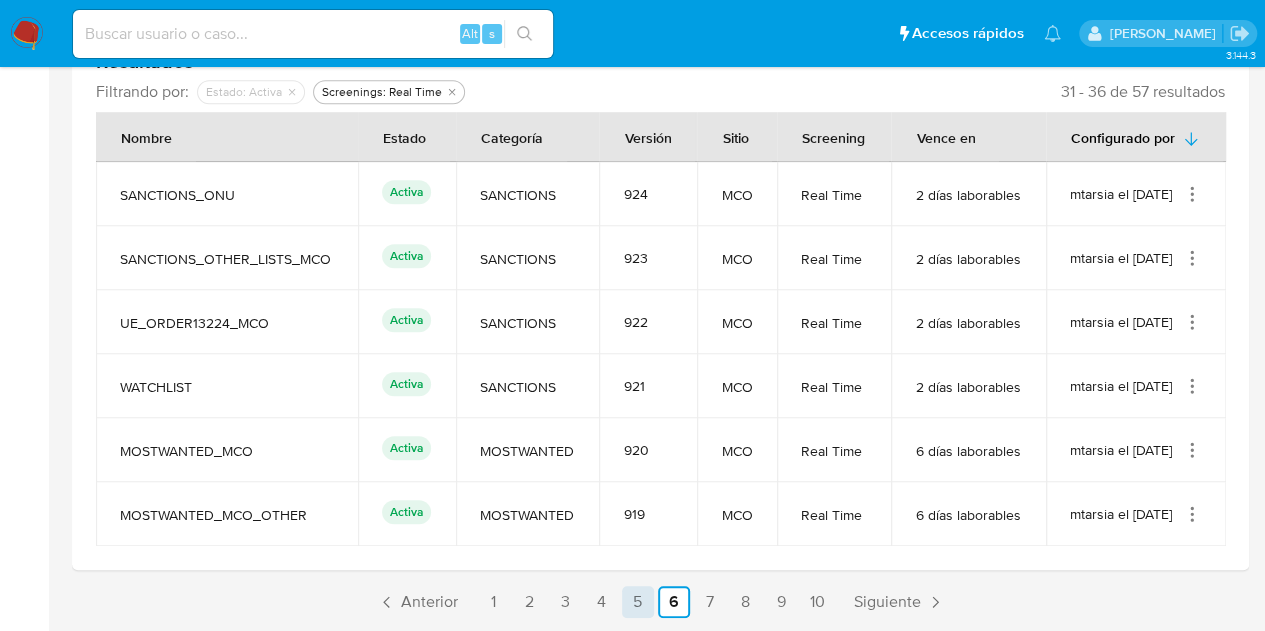 click on "5" at bounding box center [638, 602] 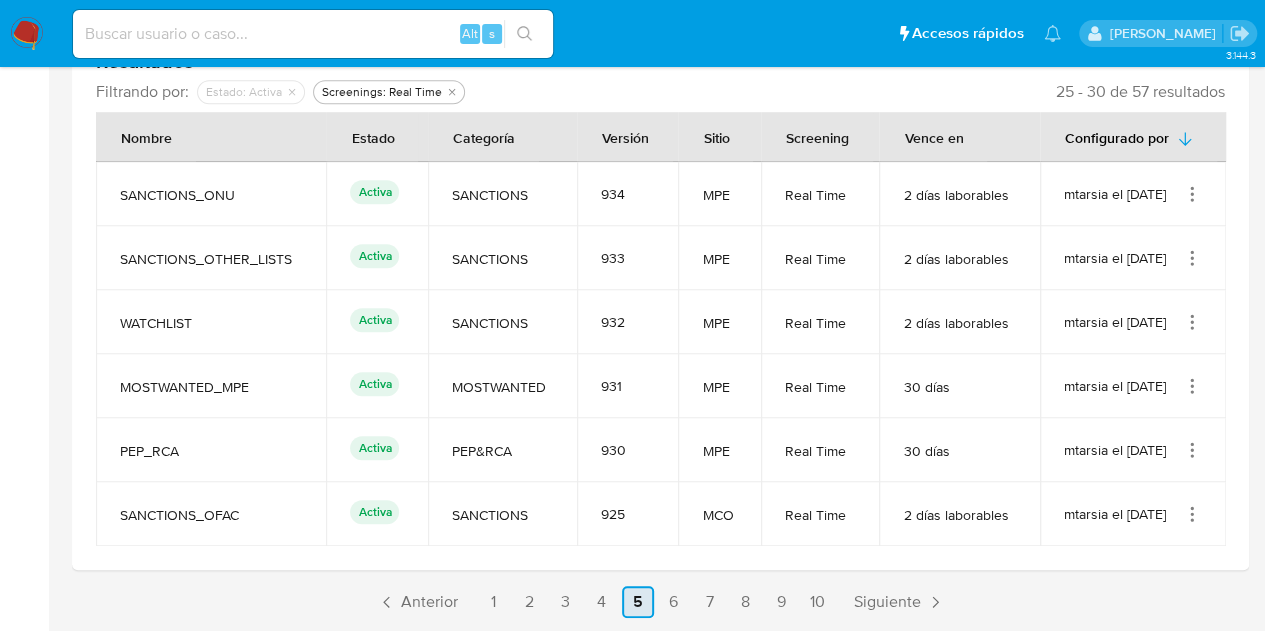 scroll, scrollTop: 634, scrollLeft: 0, axis: vertical 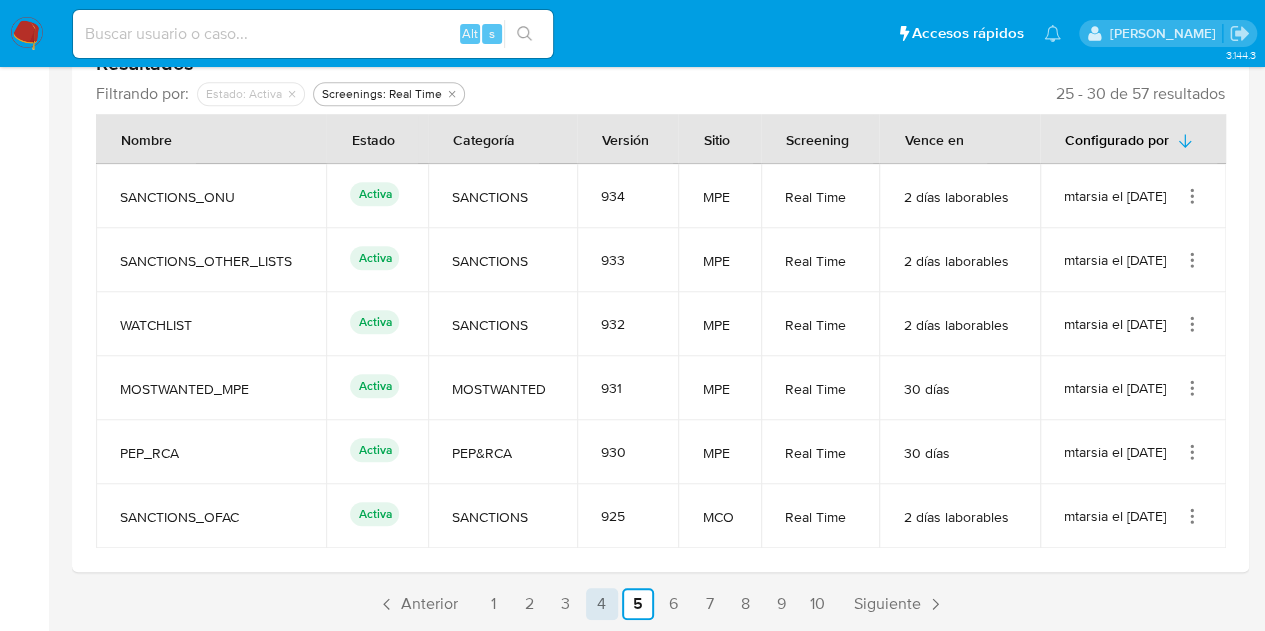 click on "4" at bounding box center [602, 604] 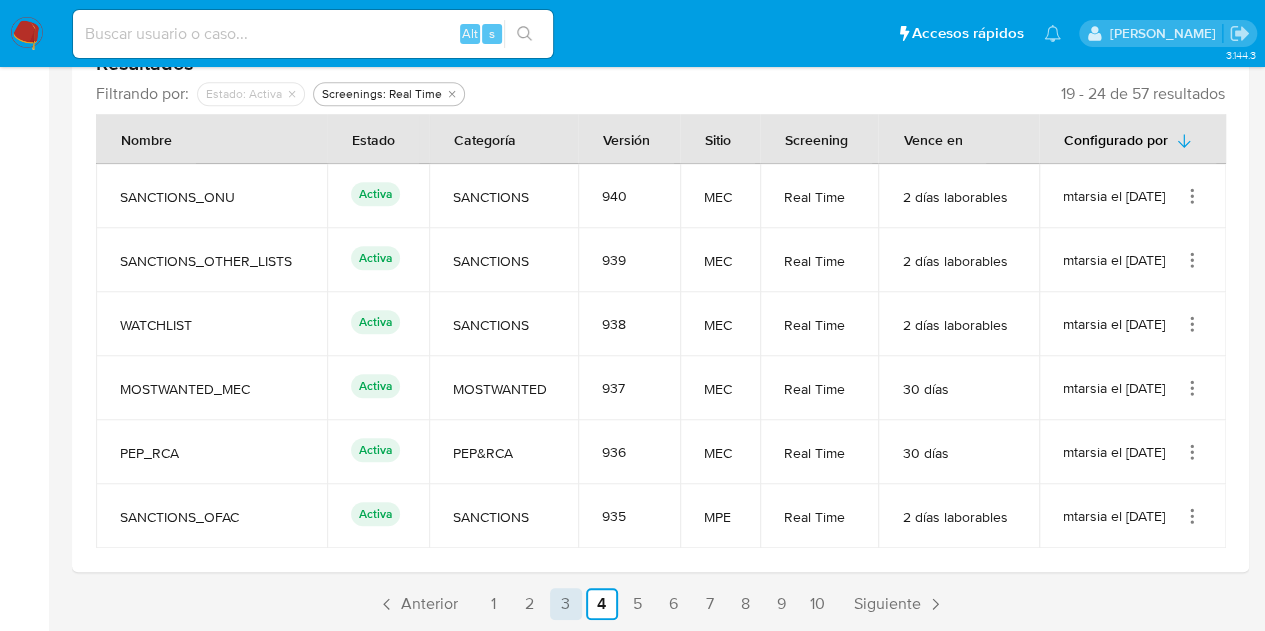 click on "3" at bounding box center [566, 604] 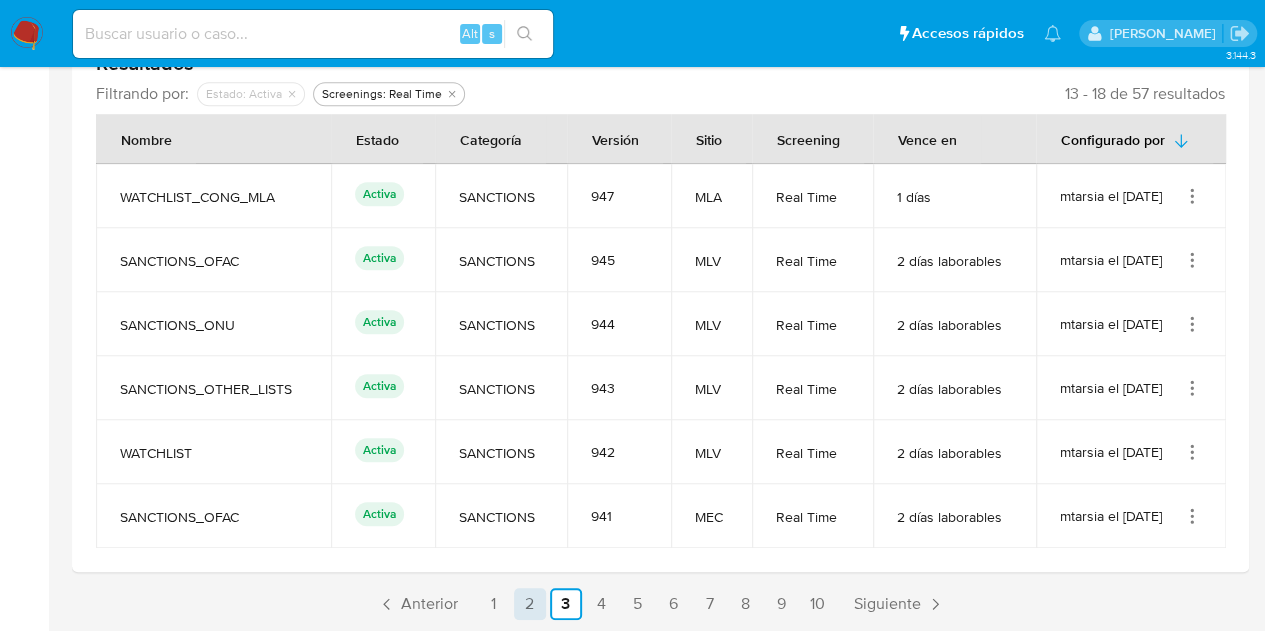 click on "2" at bounding box center (530, 604) 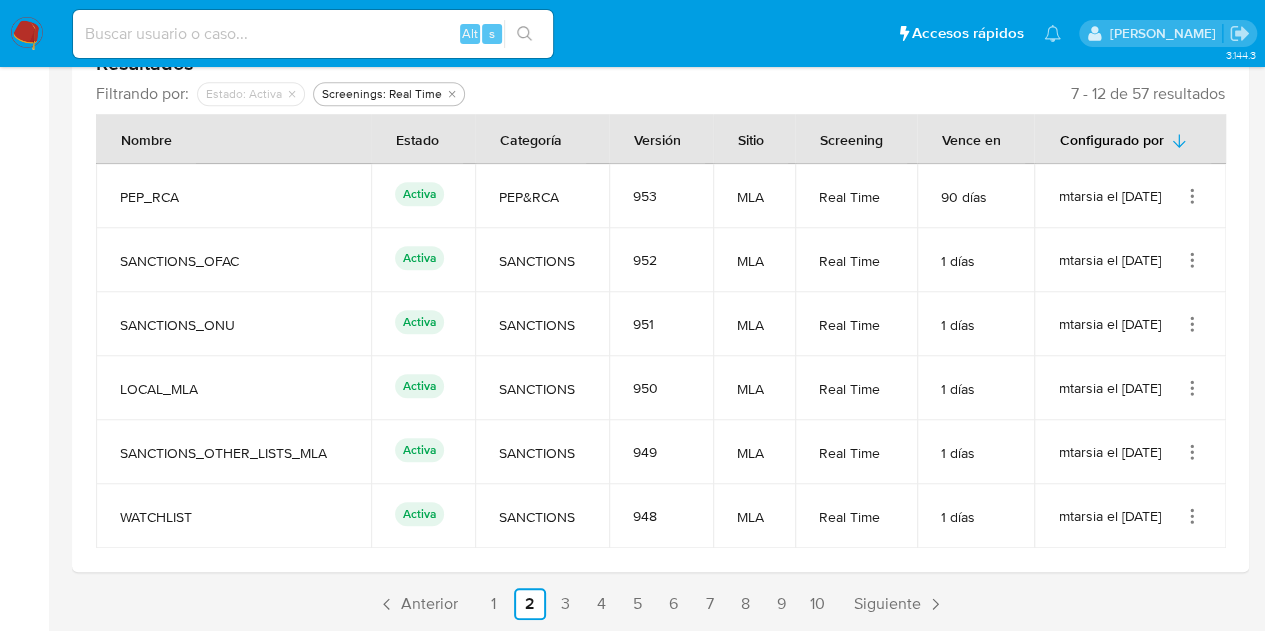 click on "Anterior 1 2 3 4 5 6 7 8 9 10 Siguiente" at bounding box center (660, 604) 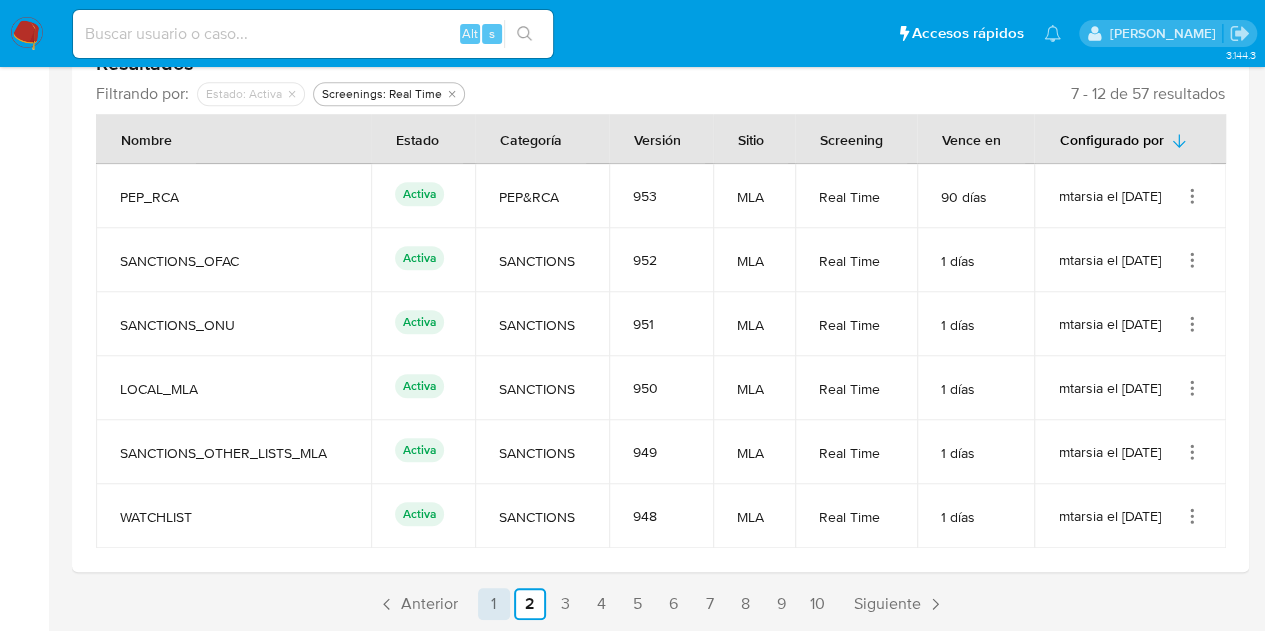 click on "1" at bounding box center [494, 604] 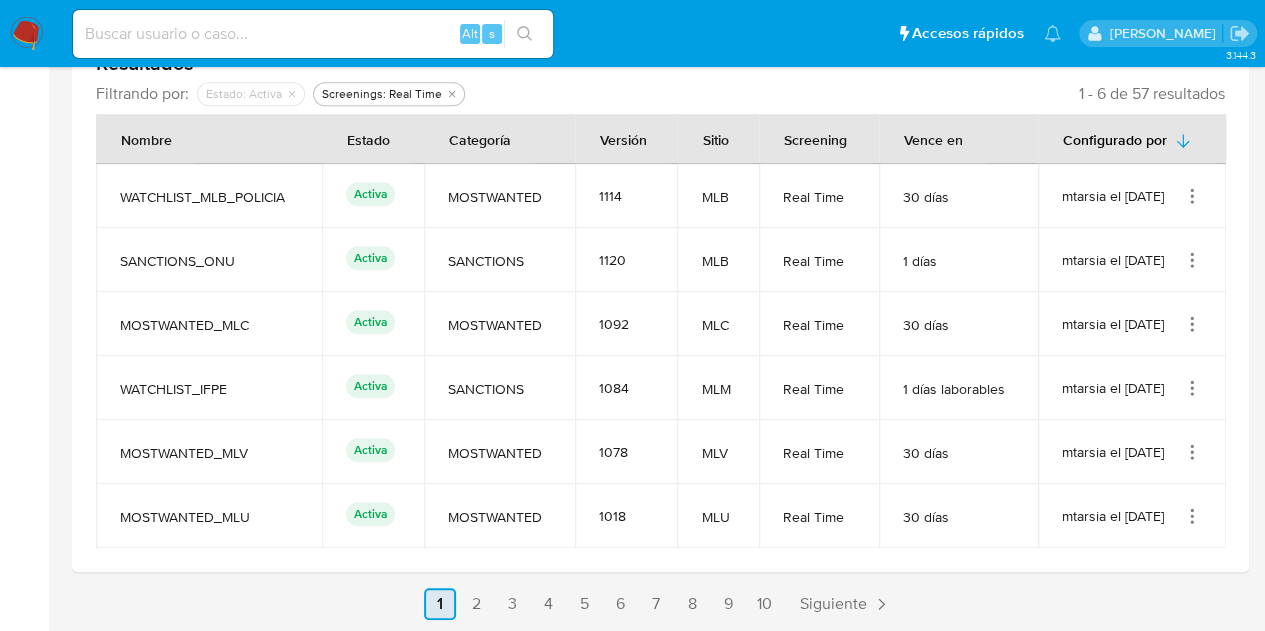 click on "1" at bounding box center [440, 604] 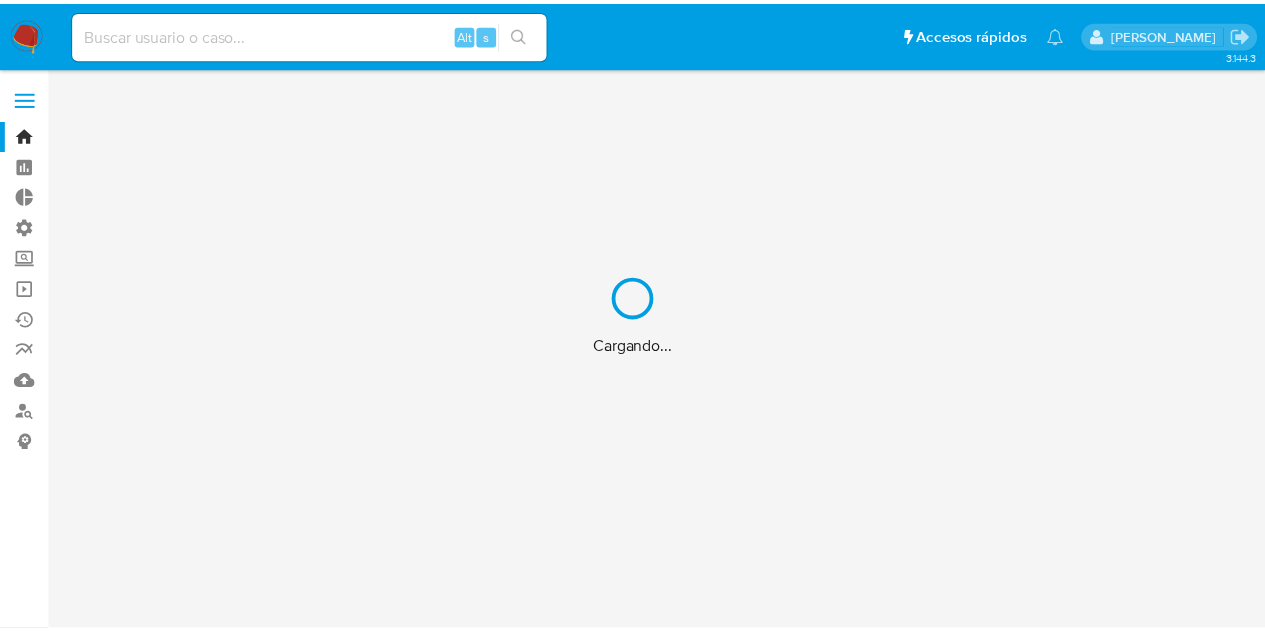 scroll, scrollTop: 0, scrollLeft: 0, axis: both 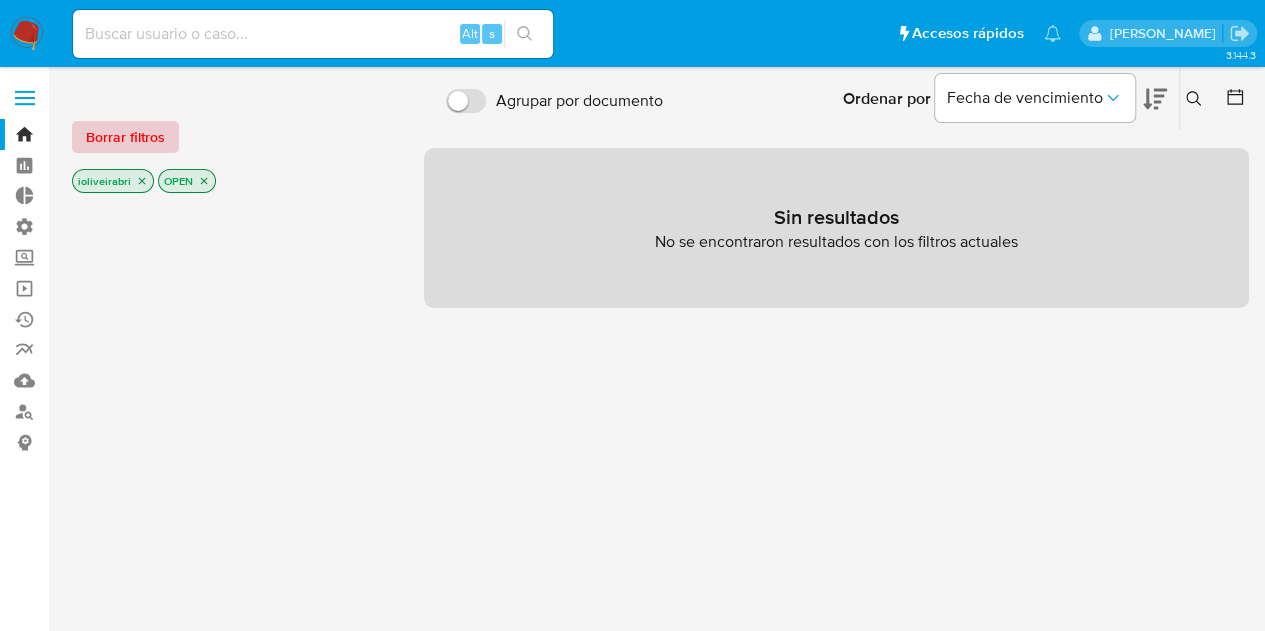 click on "Borrar filtros" at bounding box center (125, 137) 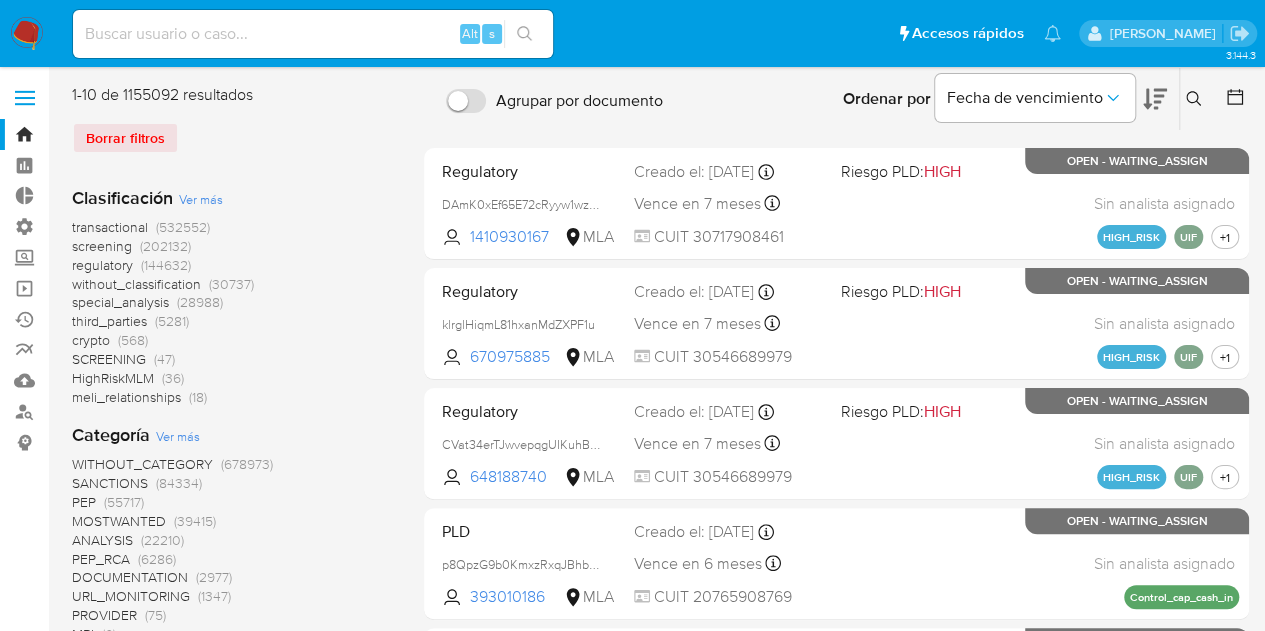 click on "screening (202132)" at bounding box center [131, 246] 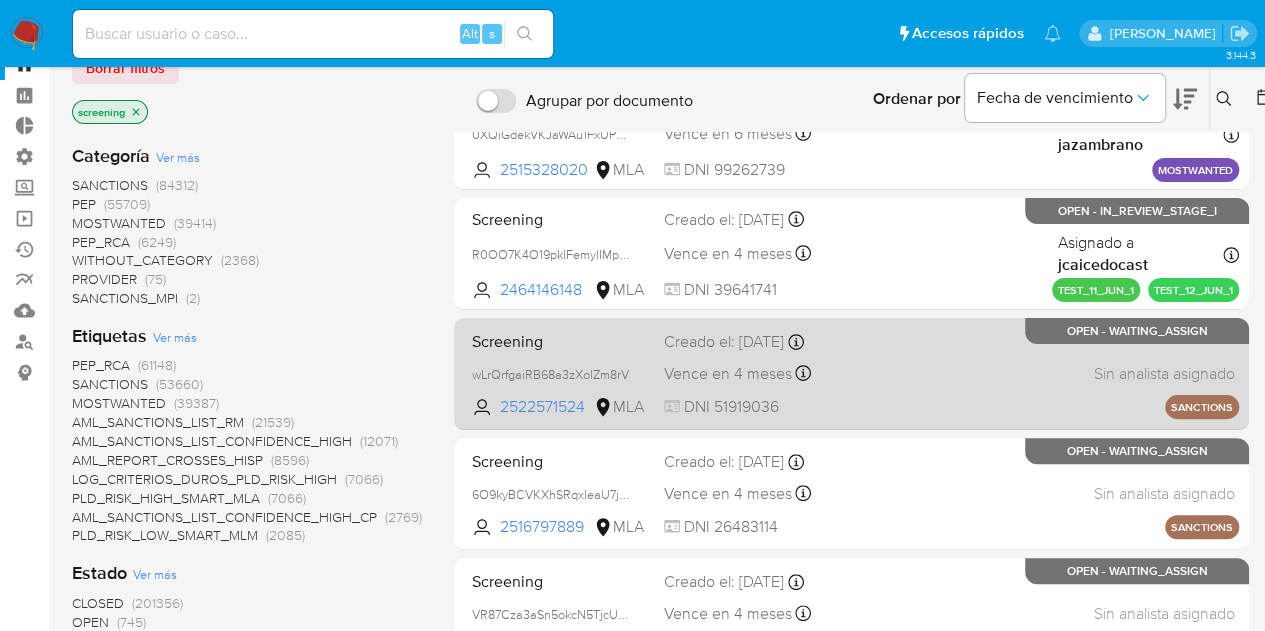 scroll, scrollTop: 100, scrollLeft: 0, axis: vertical 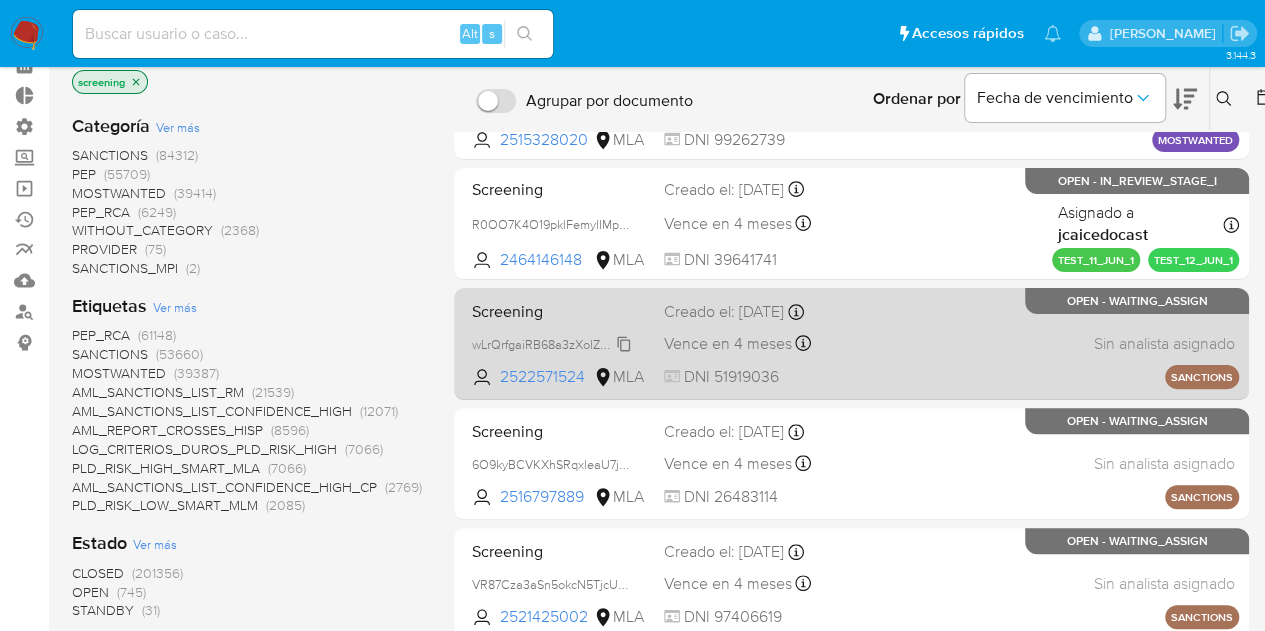 click on "wLrQrfgaiRB68a3zXolZm8rV" at bounding box center [550, 343] 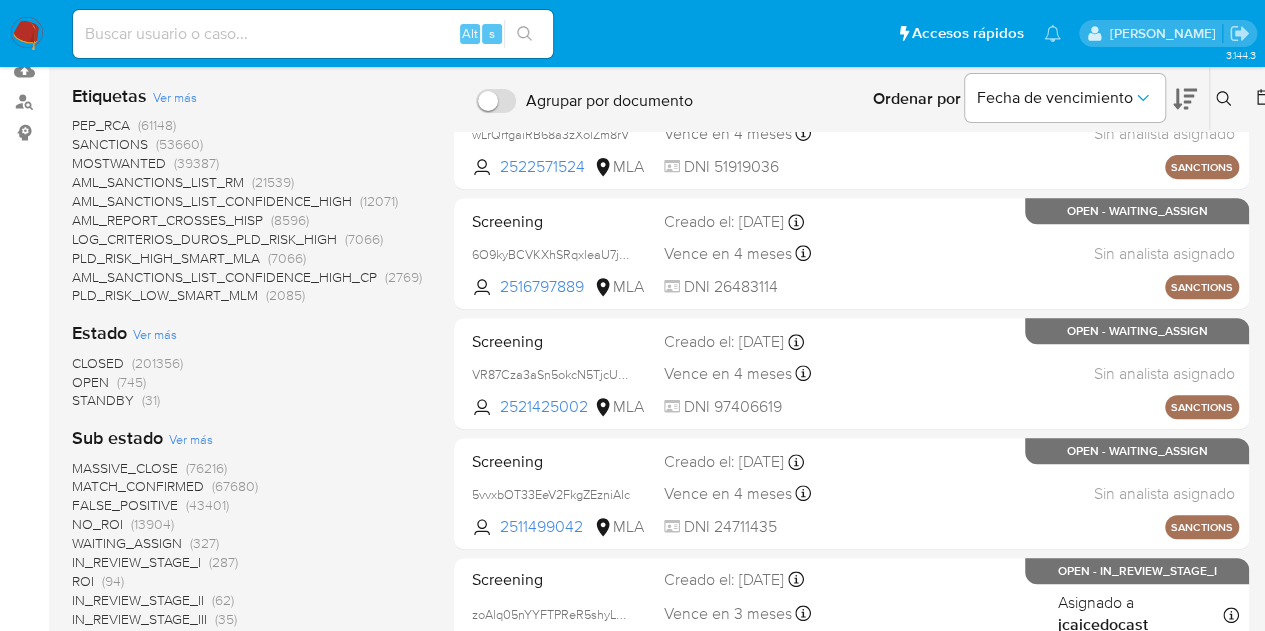 scroll, scrollTop: 400, scrollLeft: 0, axis: vertical 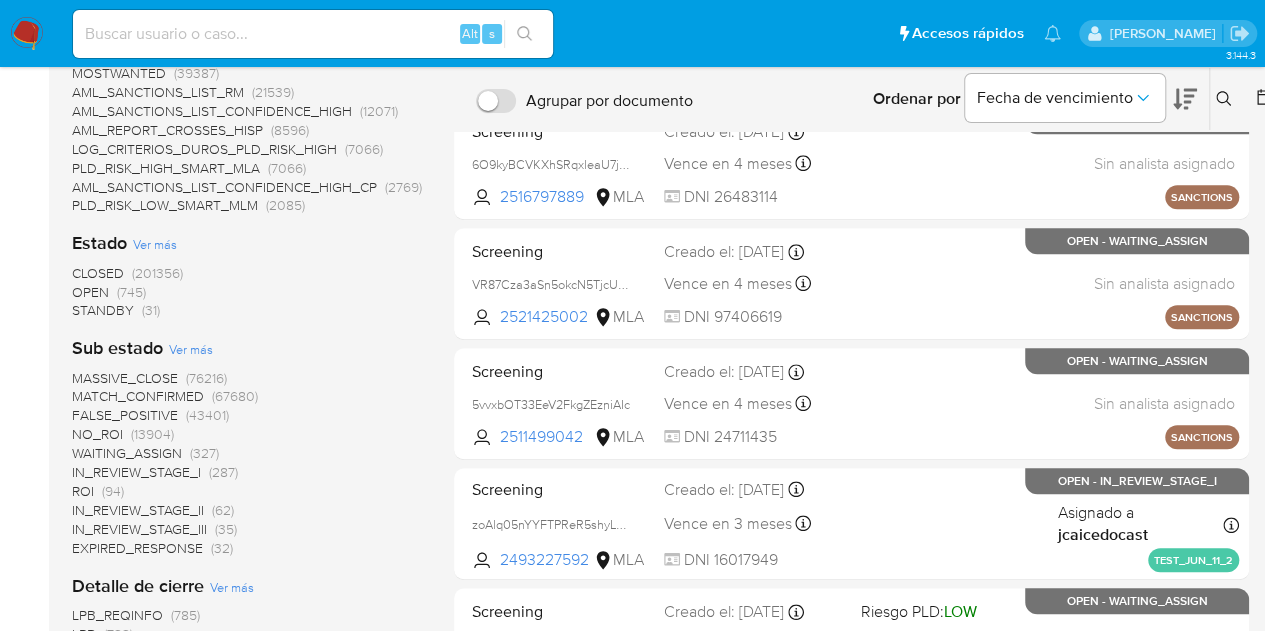 click on "CLOSED" at bounding box center (98, 273) 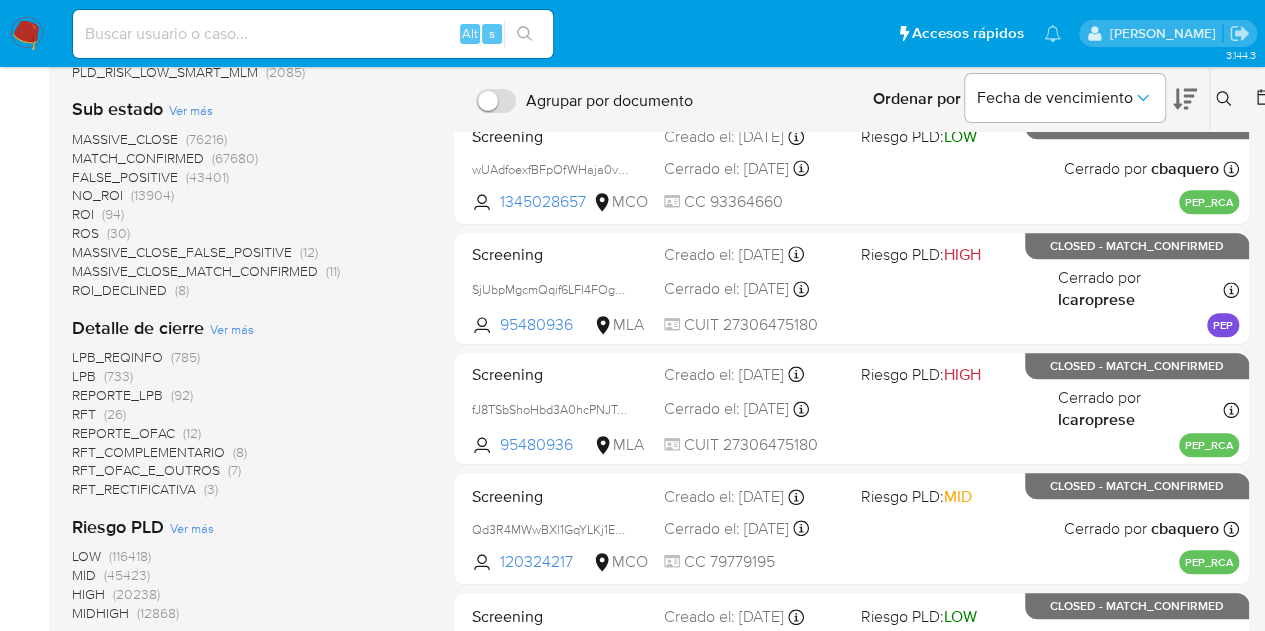 scroll, scrollTop: 290, scrollLeft: 0, axis: vertical 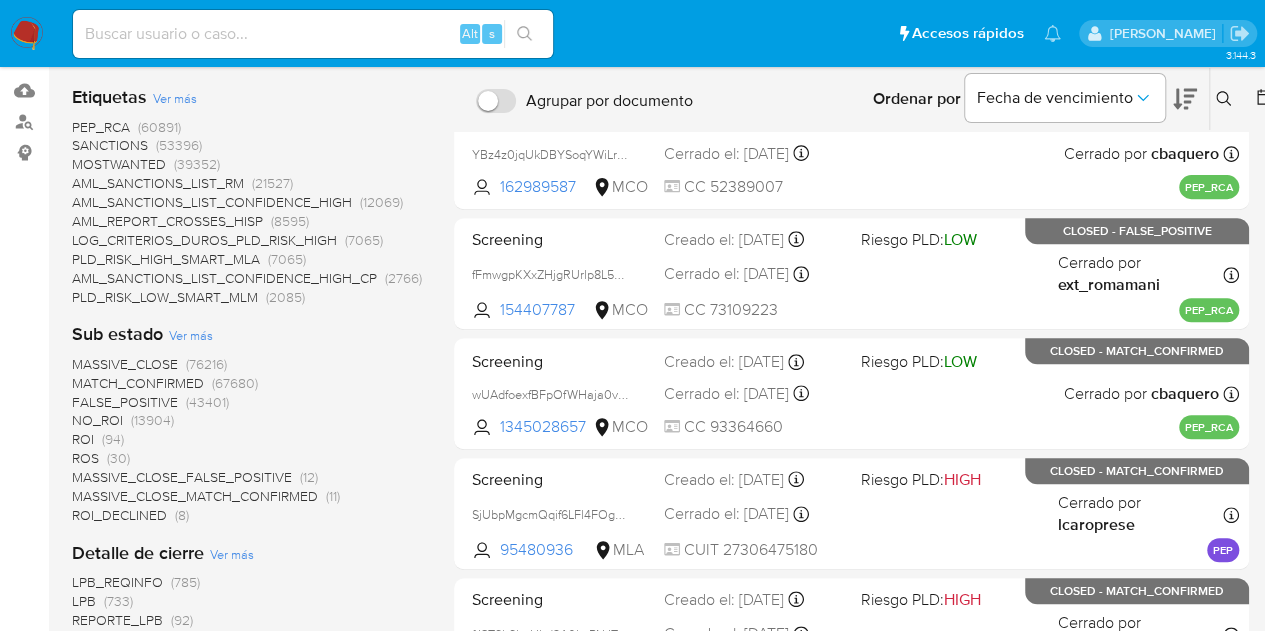 click on "MATCH_CONFIRMED" at bounding box center [138, 383] 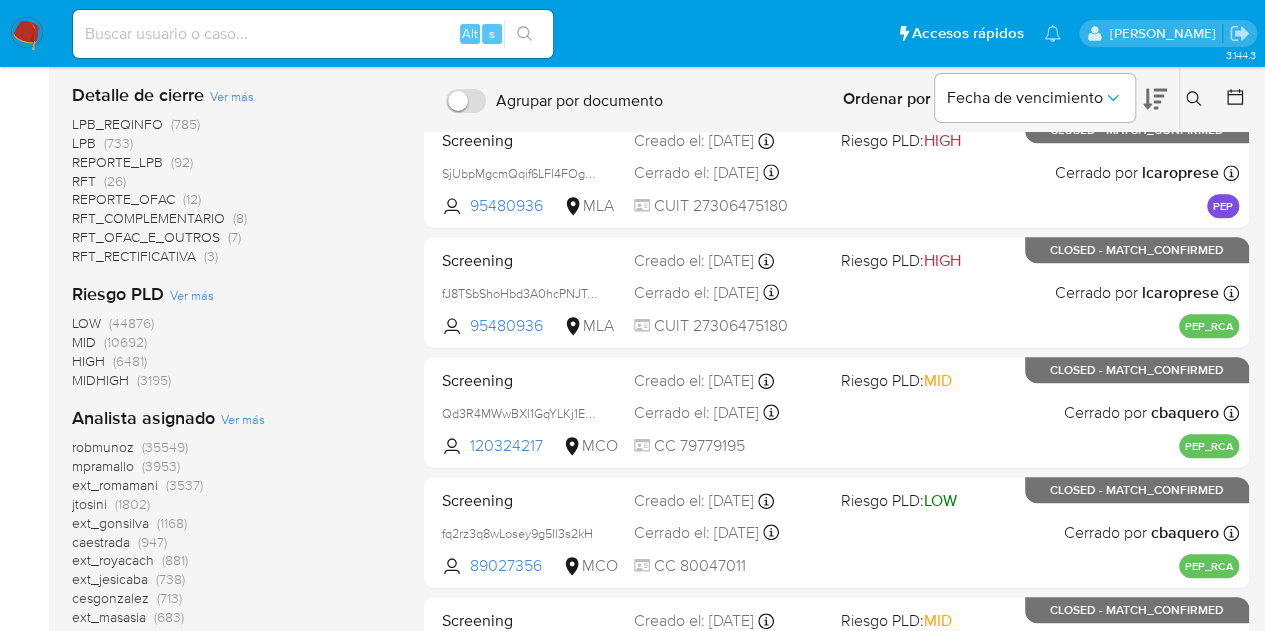 scroll, scrollTop: 152, scrollLeft: 0, axis: vertical 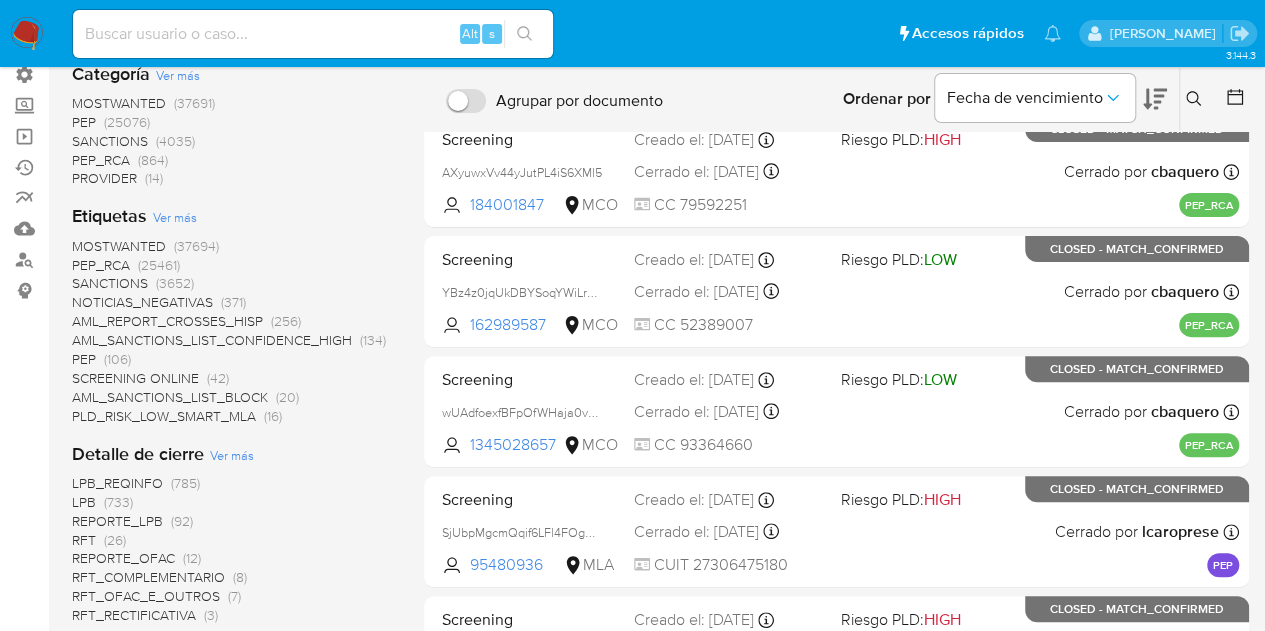 click on "SANCTIONS" at bounding box center (110, 283) 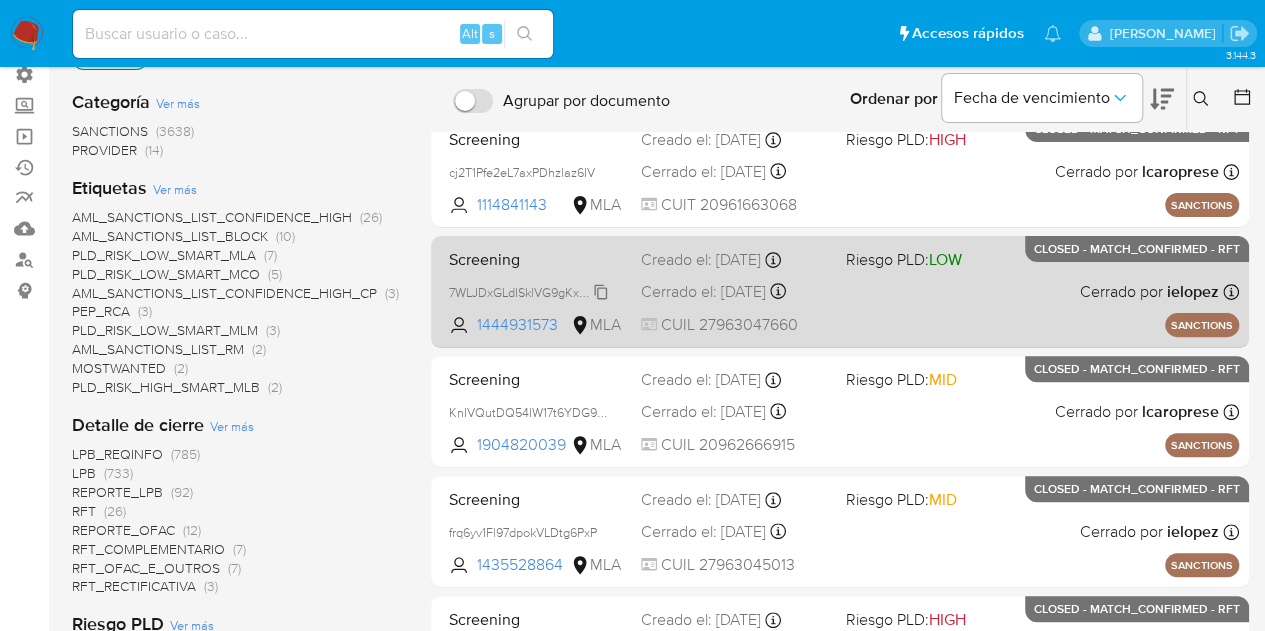 click on "7WLJDxGLdISklVG9gKx0gYwf" at bounding box center [530, 291] 